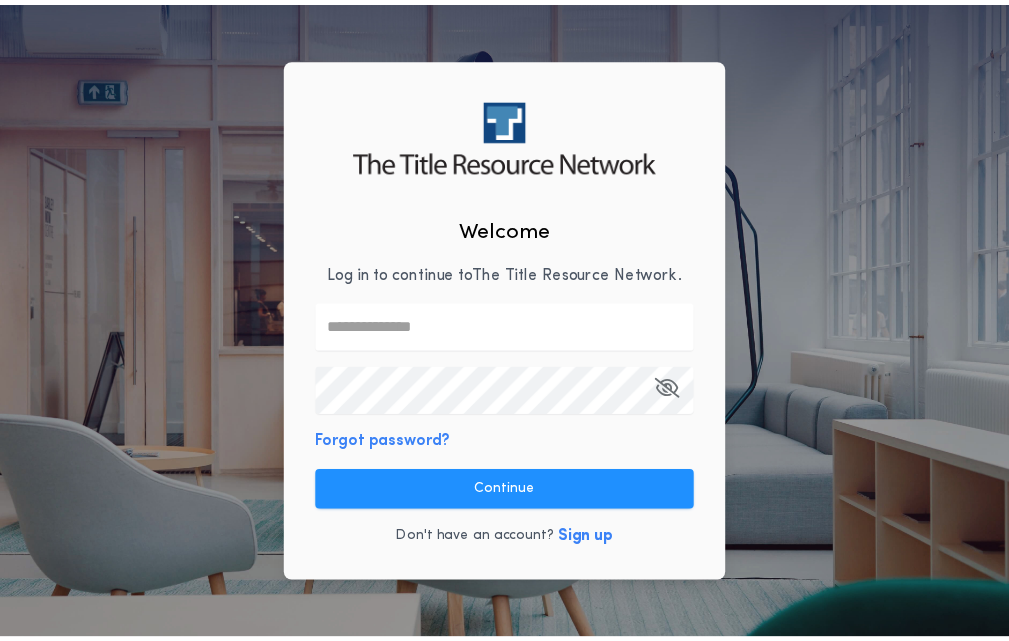 scroll, scrollTop: 0, scrollLeft: 0, axis: both 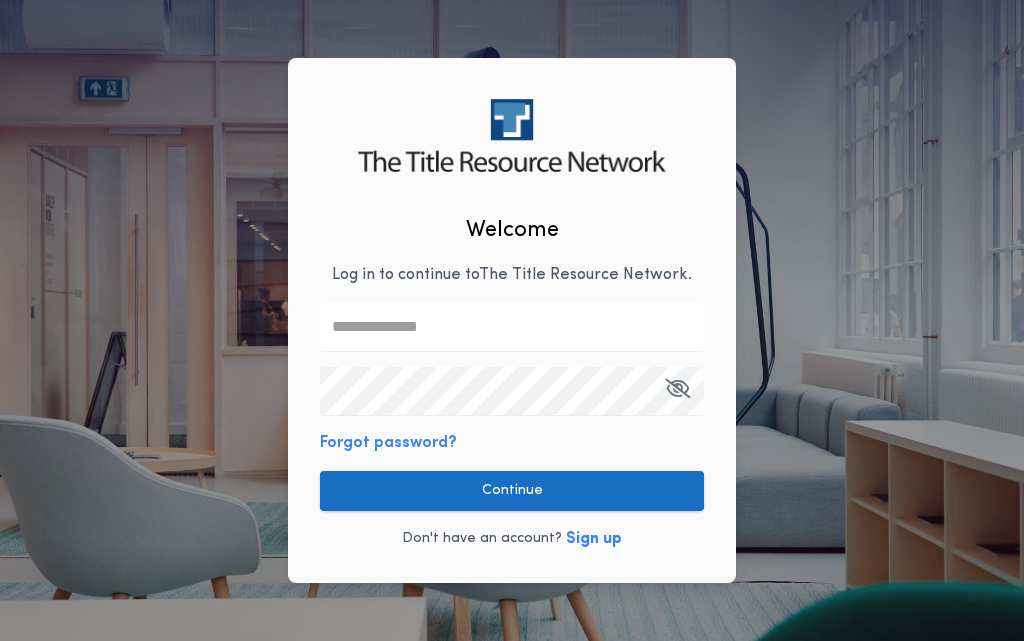 type on "**********" 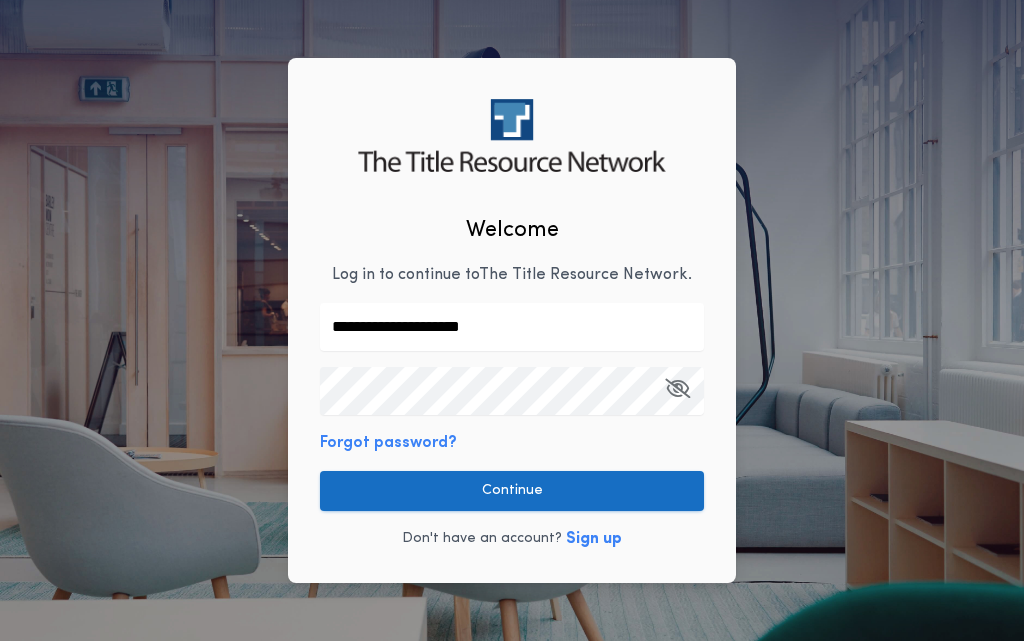 click on "Continue" at bounding box center (512, 491) 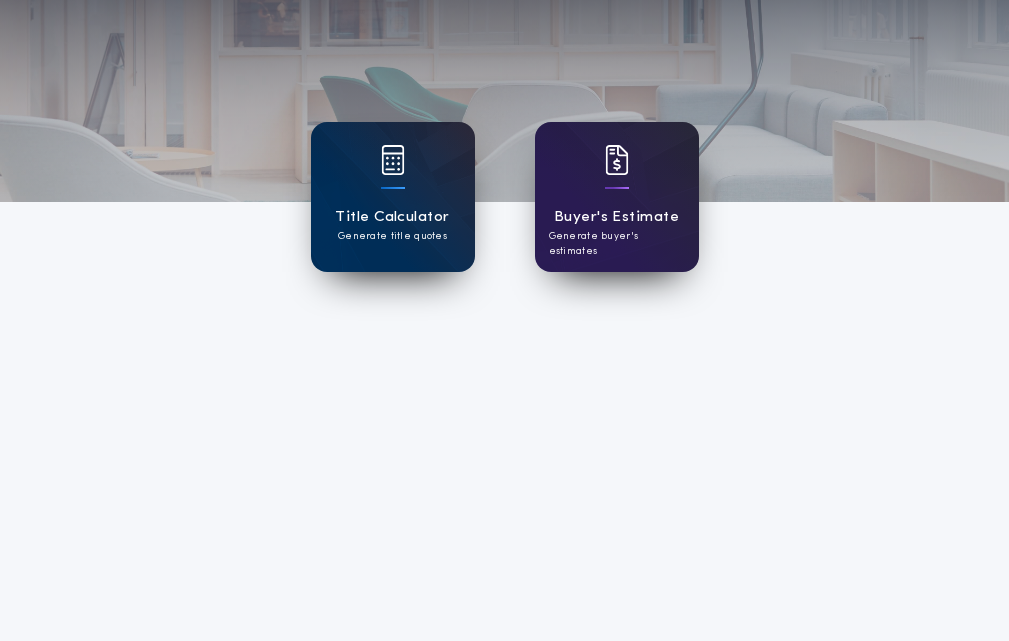 scroll, scrollTop: 0, scrollLeft: 0, axis: both 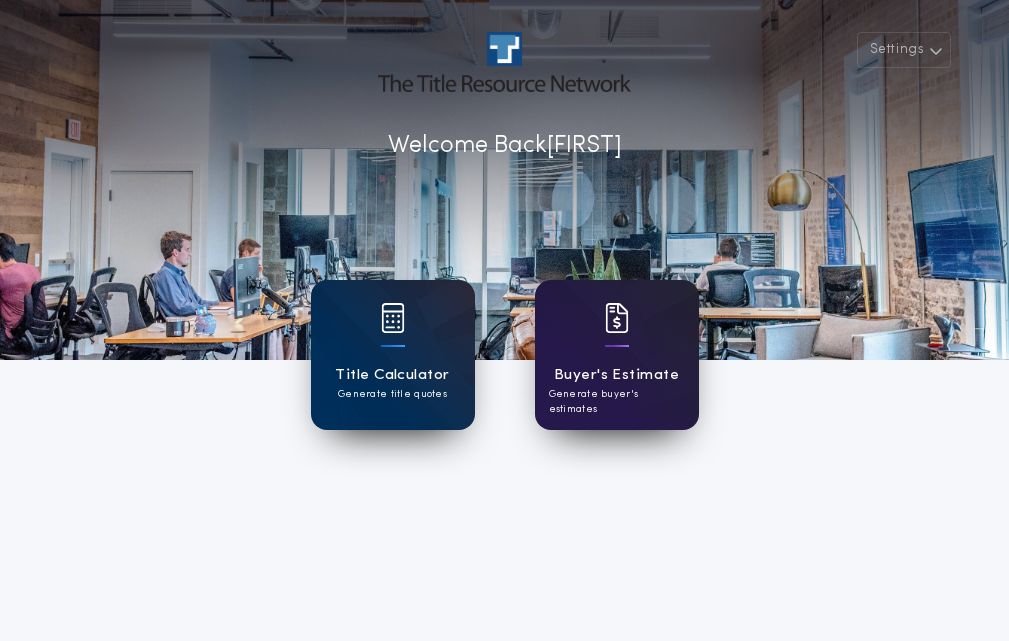 click on "Buyer's Estimate" at bounding box center (616, 375) 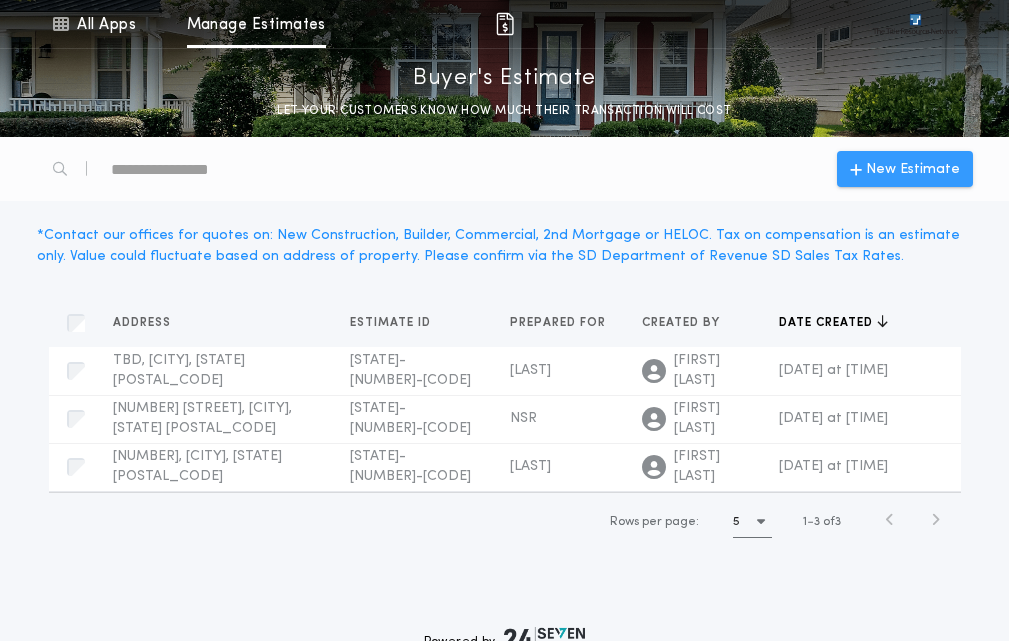 click on "New Estimate" at bounding box center [913, 169] 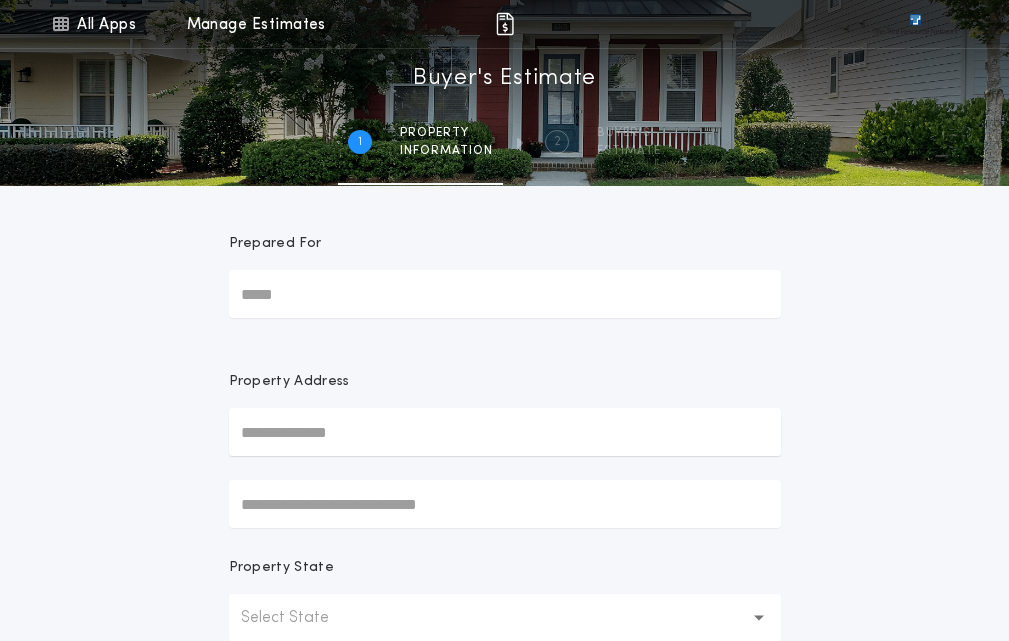 click on "Prepared For" at bounding box center [505, 294] 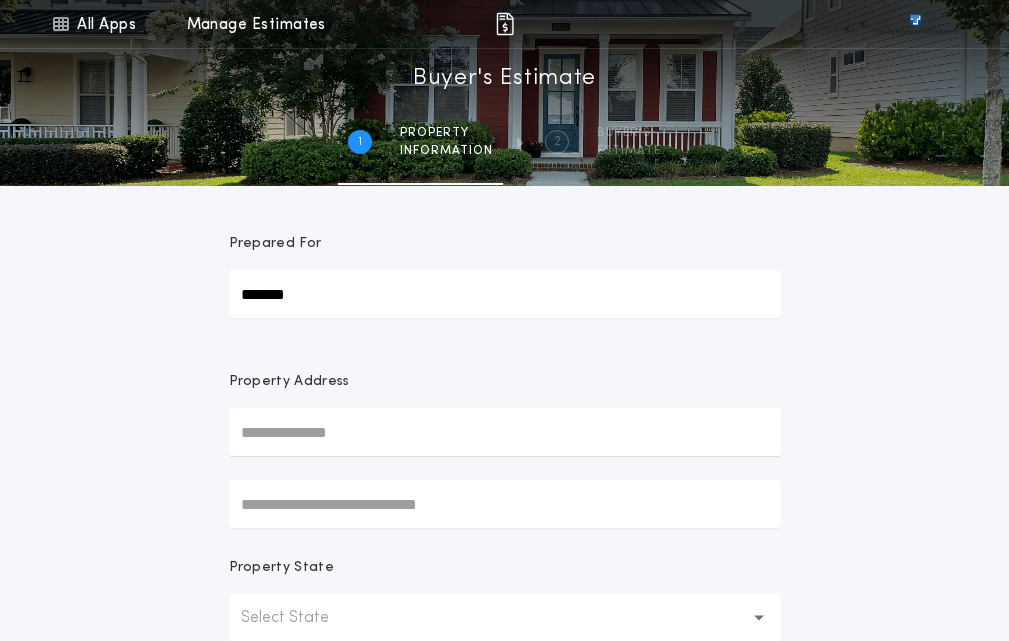 type on "*******" 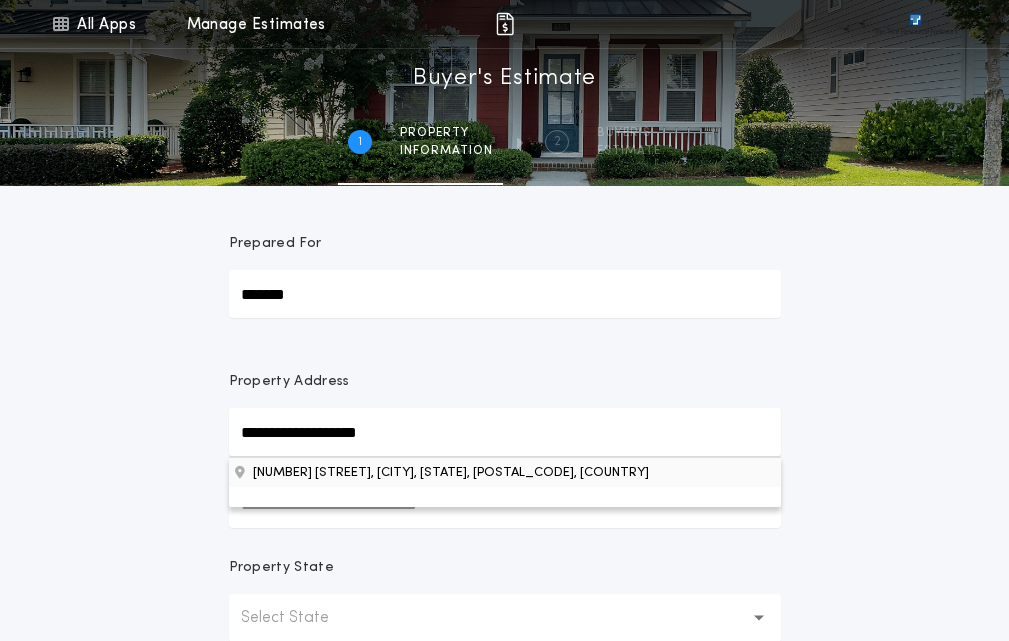 click on "[NUMBER] [STREET], [CITY], [STATE], [POSTAL_CODE], [COUNTRY]" at bounding box center [505, 472] 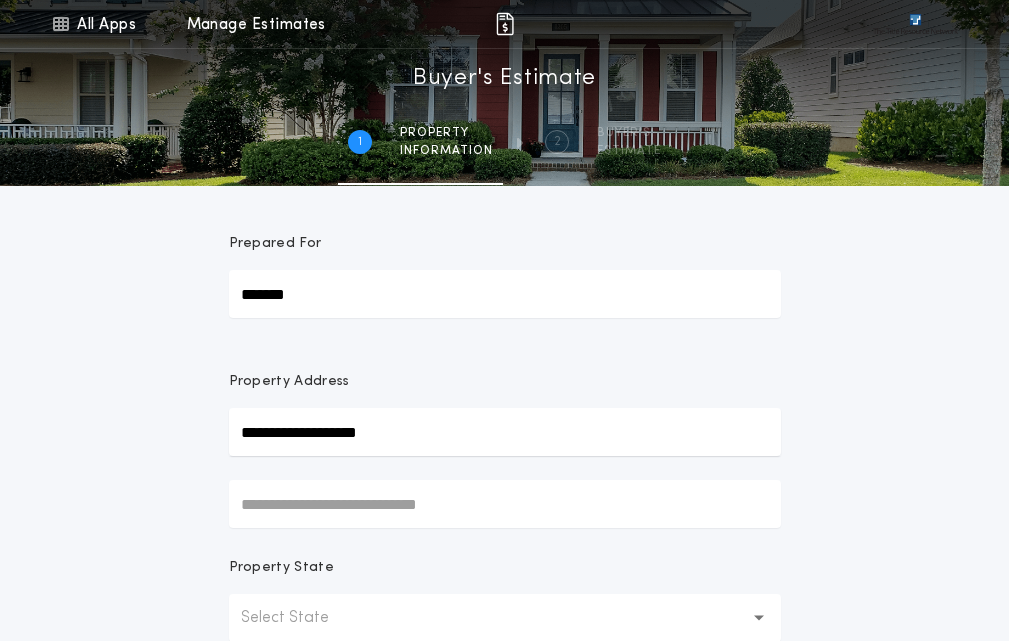 type on "**********" 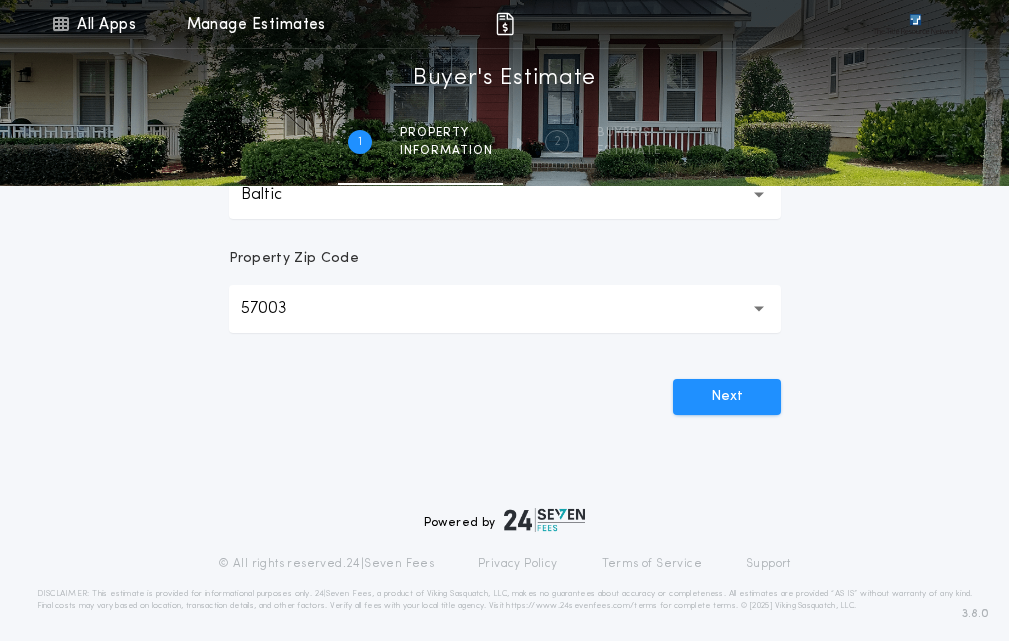 scroll, scrollTop: 662, scrollLeft: 0, axis: vertical 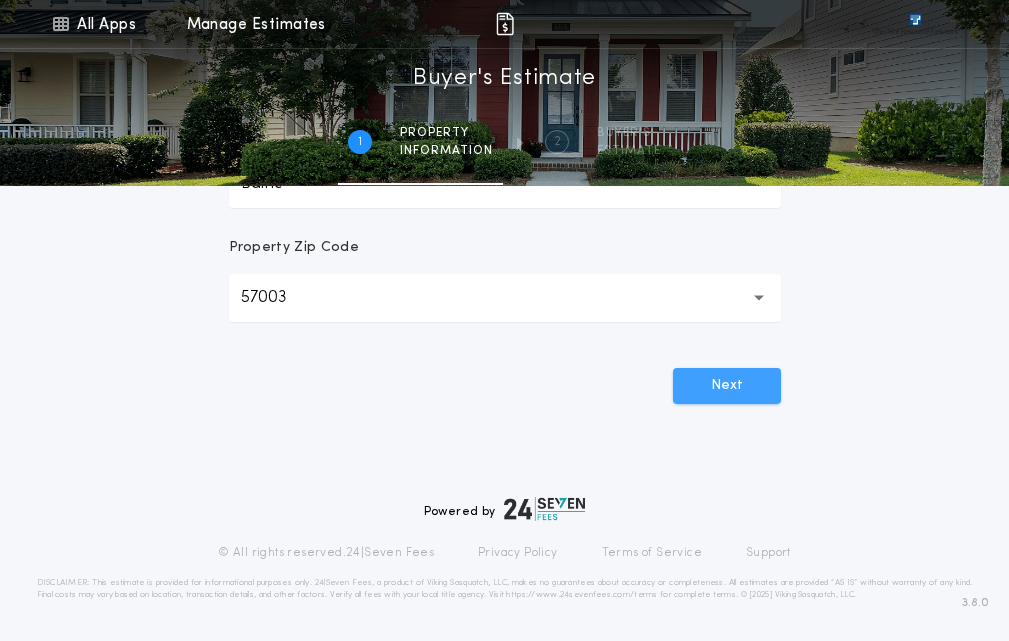 click on "Next" at bounding box center [727, 386] 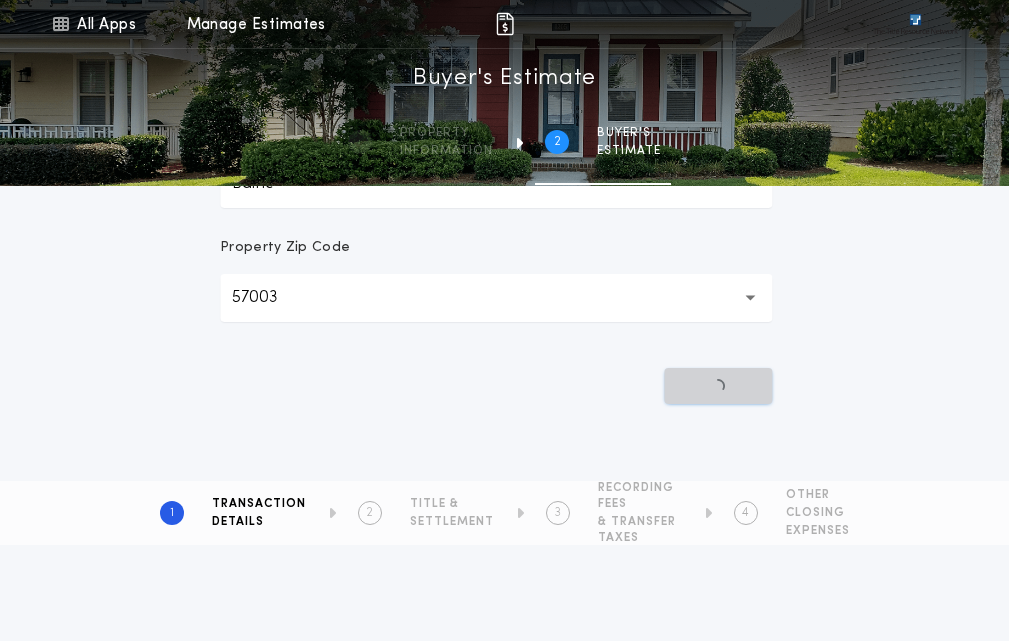 scroll, scrollTop: 0, scrollLeft: 0, axis: both 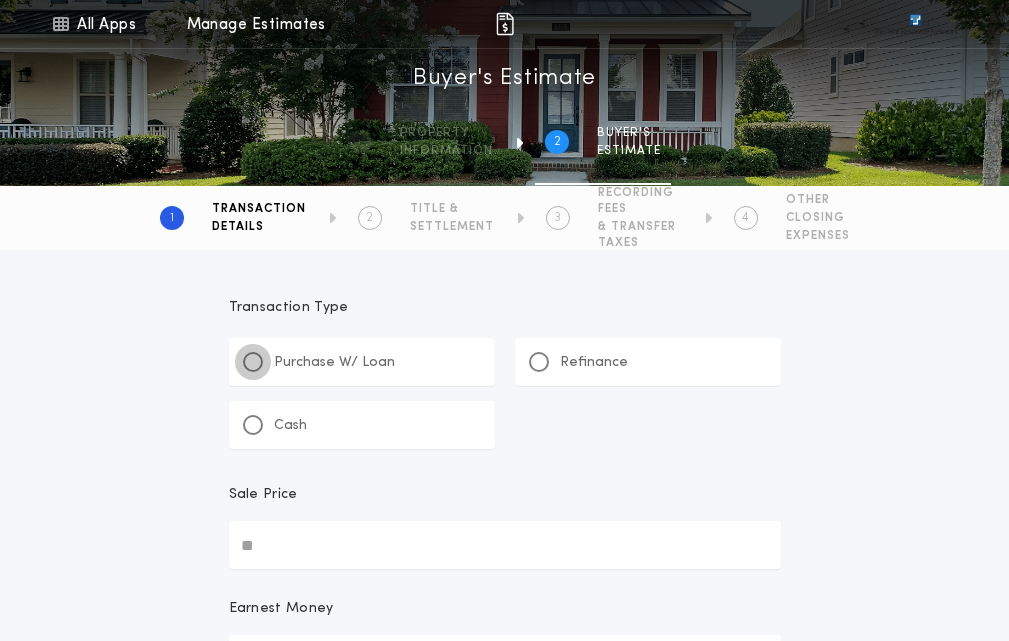 click at bounding box center [253, 362] 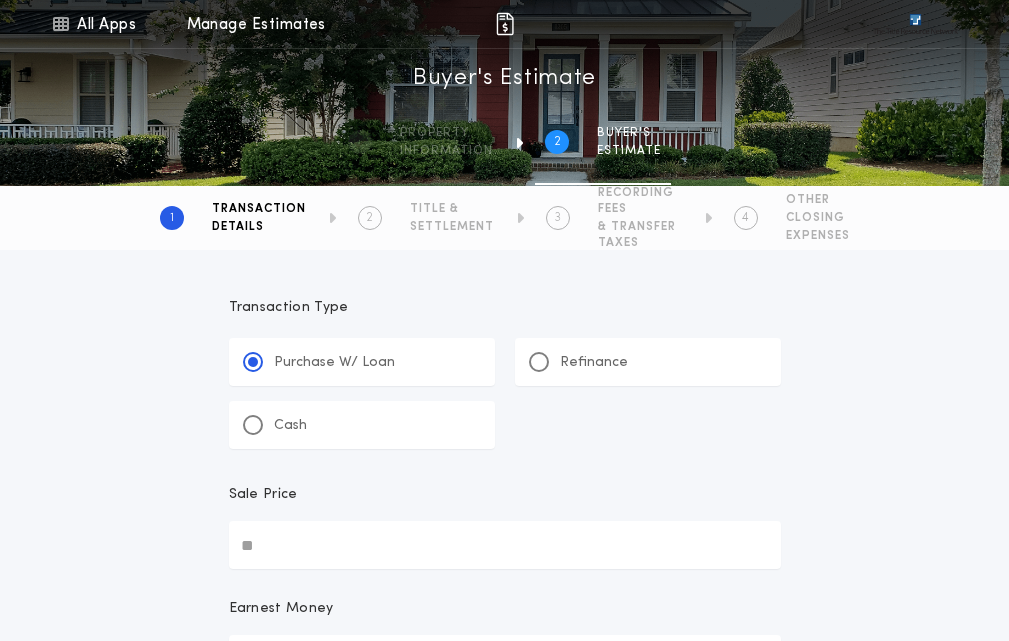 click on "Sale Price" at bounding box center [505, 545] 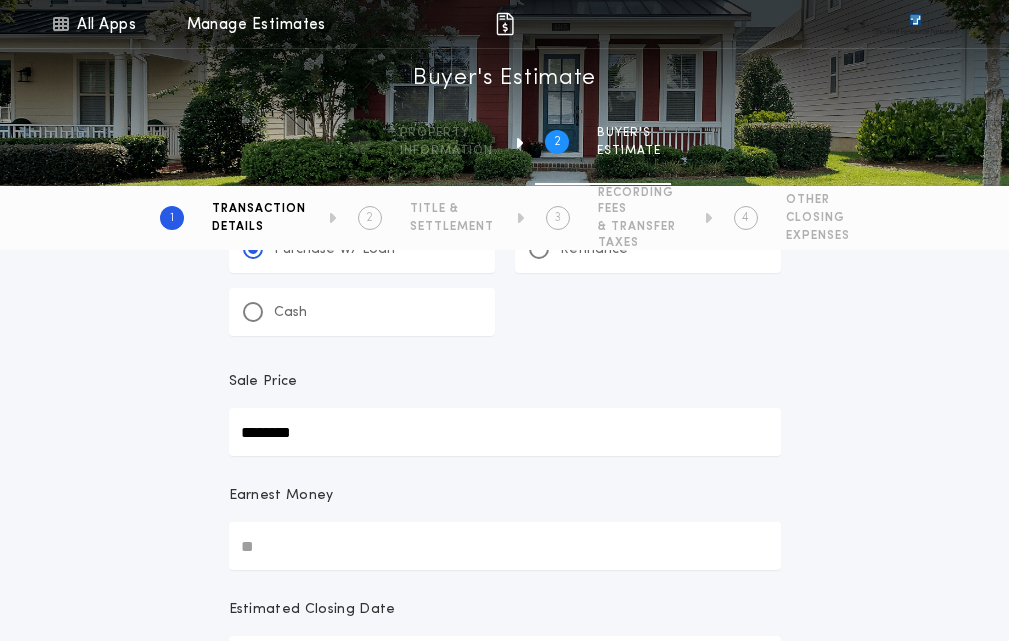 scroll, scrollTop: 200, scrollLeft: 0, axis: vertical 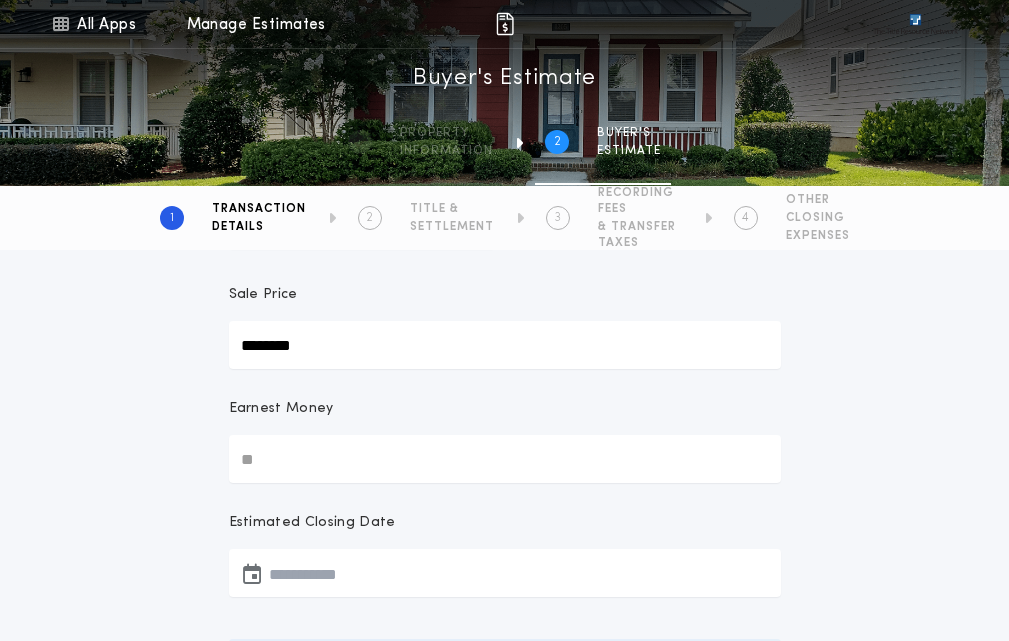 type on "********" 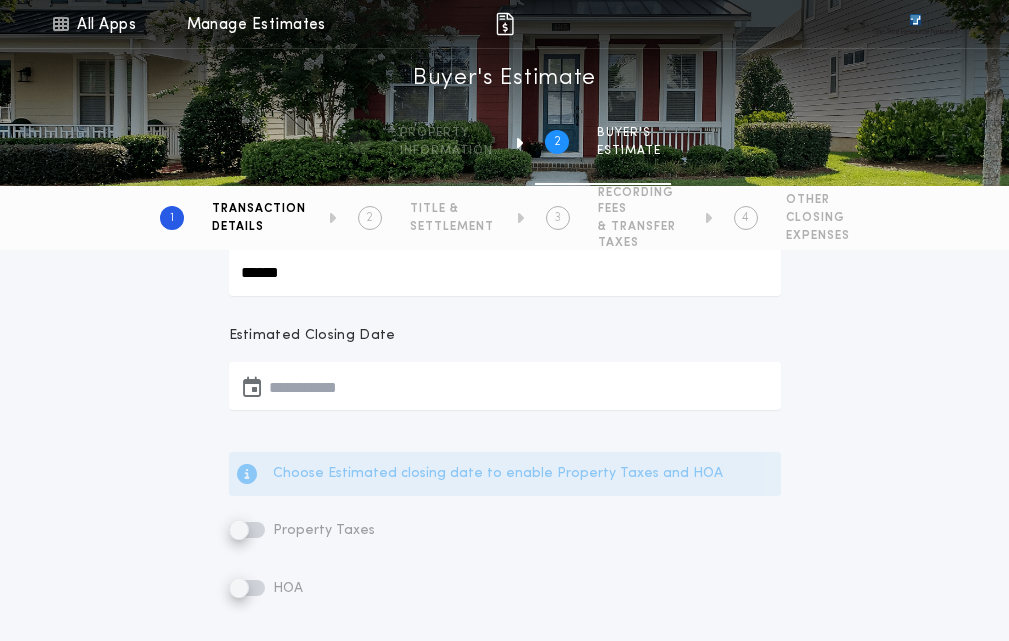 scroll, scrollTop: 400, scrollLeft: 0, axis: vertical 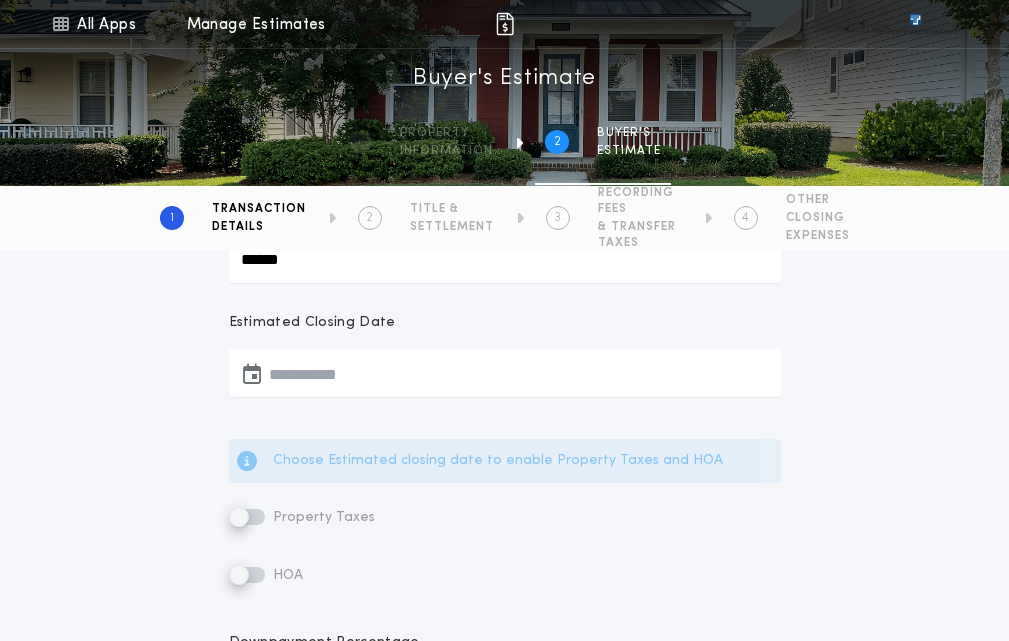 type on "******" 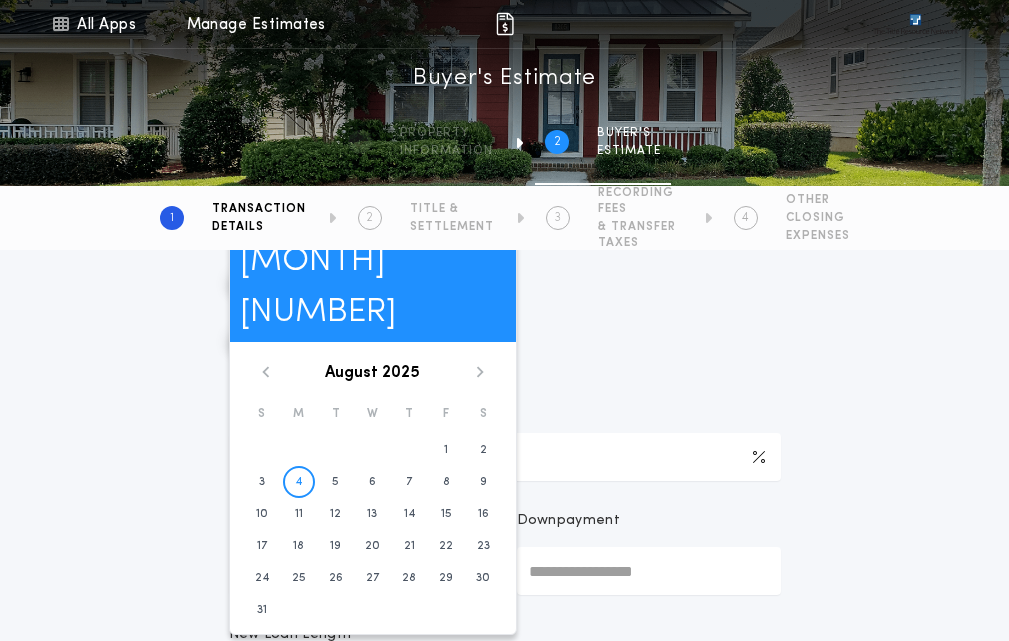 scroll, scrollTop: 600, scrollLeft: 0, axis: vertical 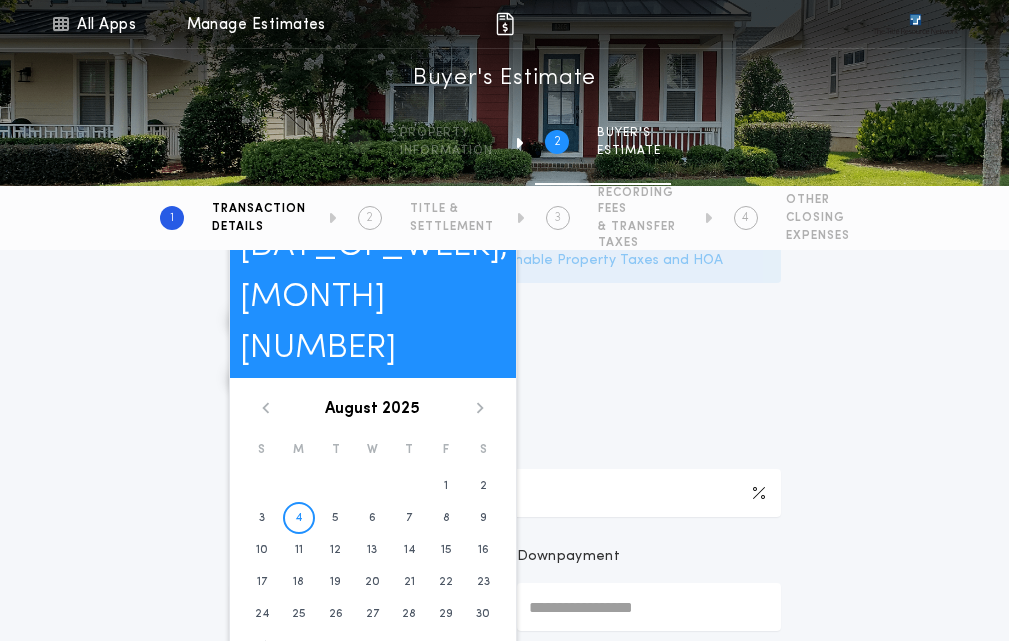 click 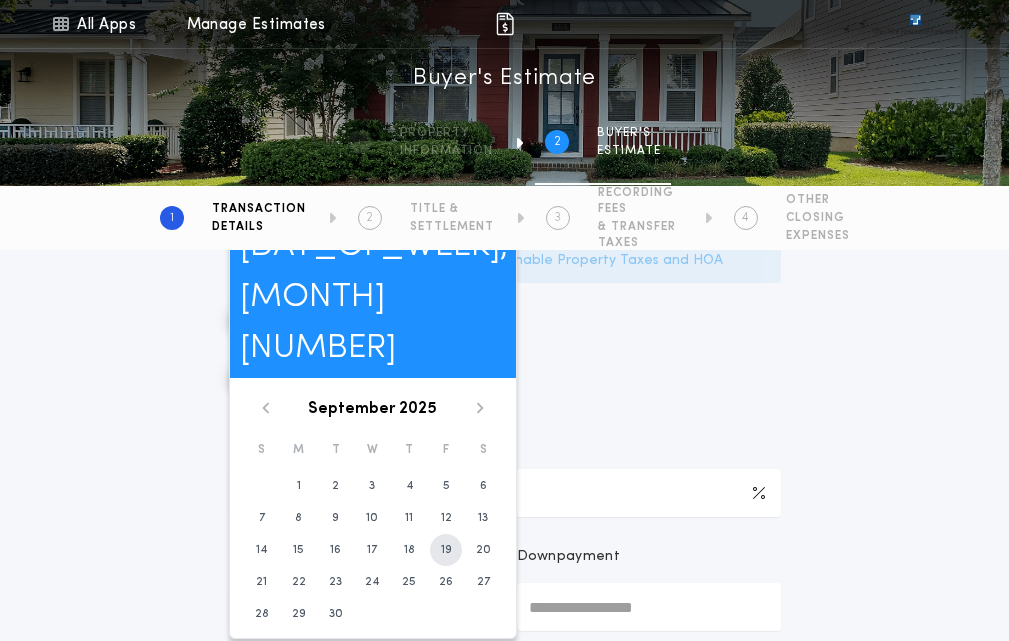 click on "19" at bounding box center (446, 550) 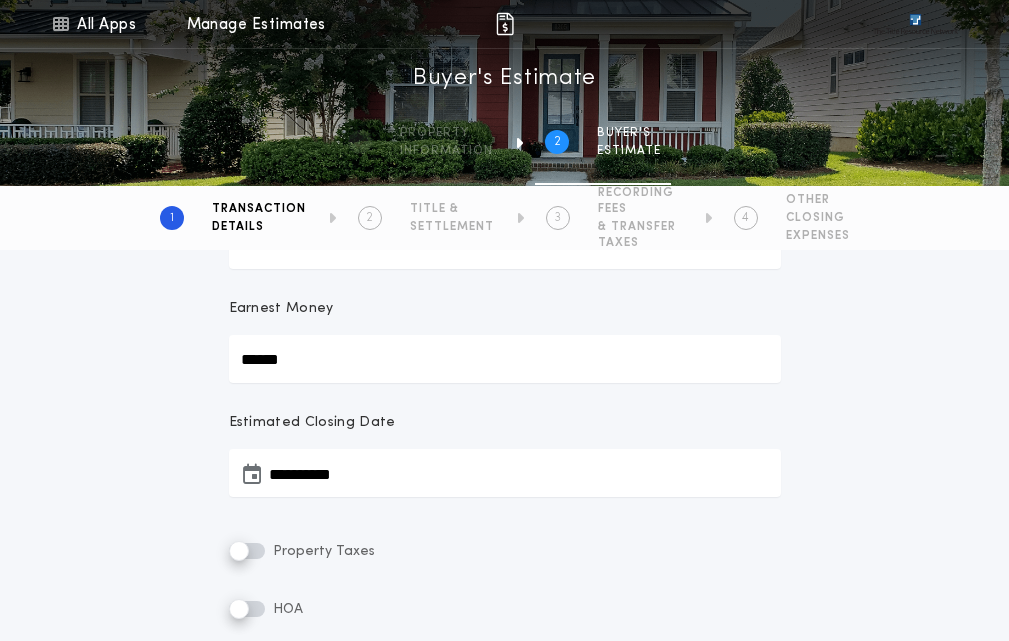 scroll, scrollTop: 400, scrollLeft: 0, axis: vertical 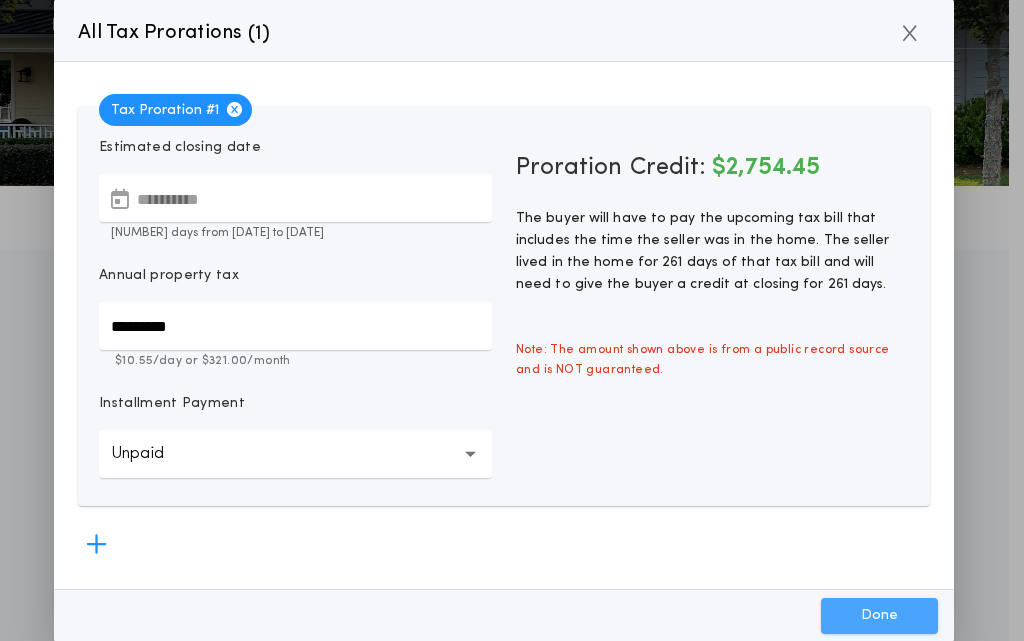 click on "Done" at bounding box center [879, 616] 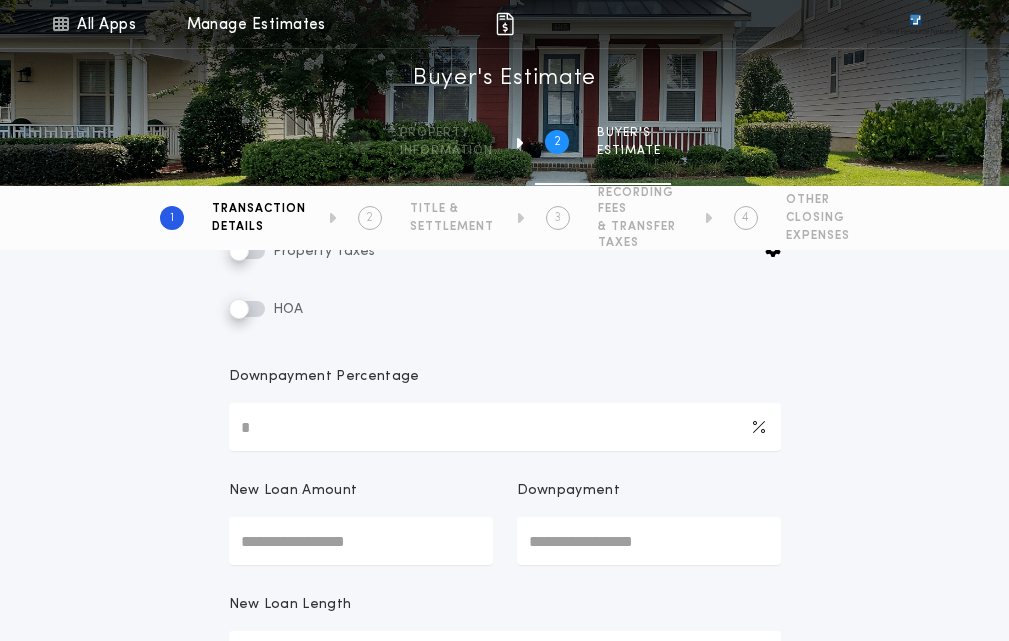 click on "Downpayment Percentage" at bounding box center [505, 385] 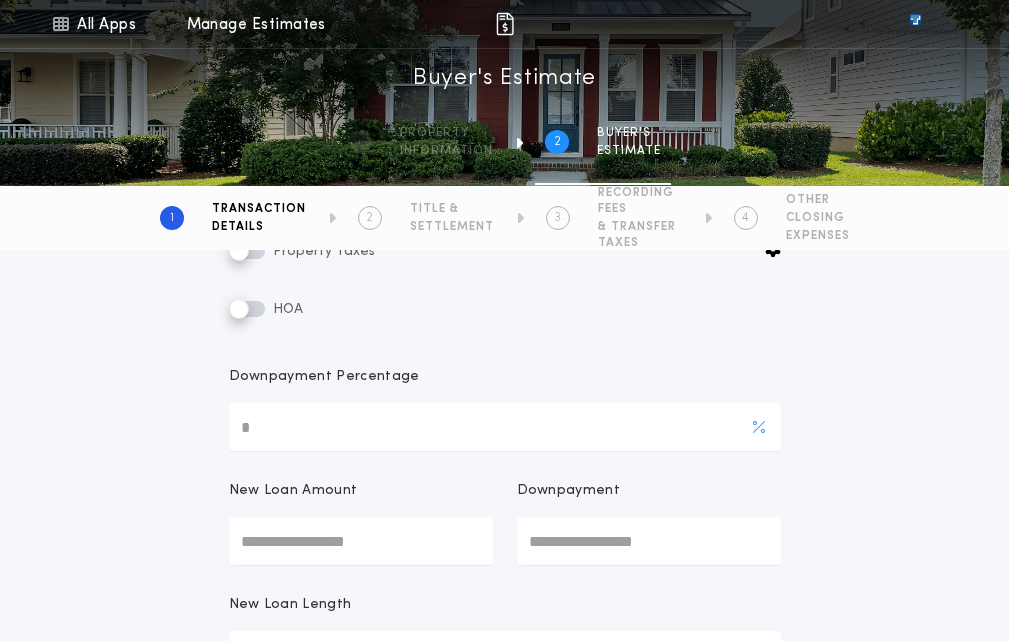 type on "*" 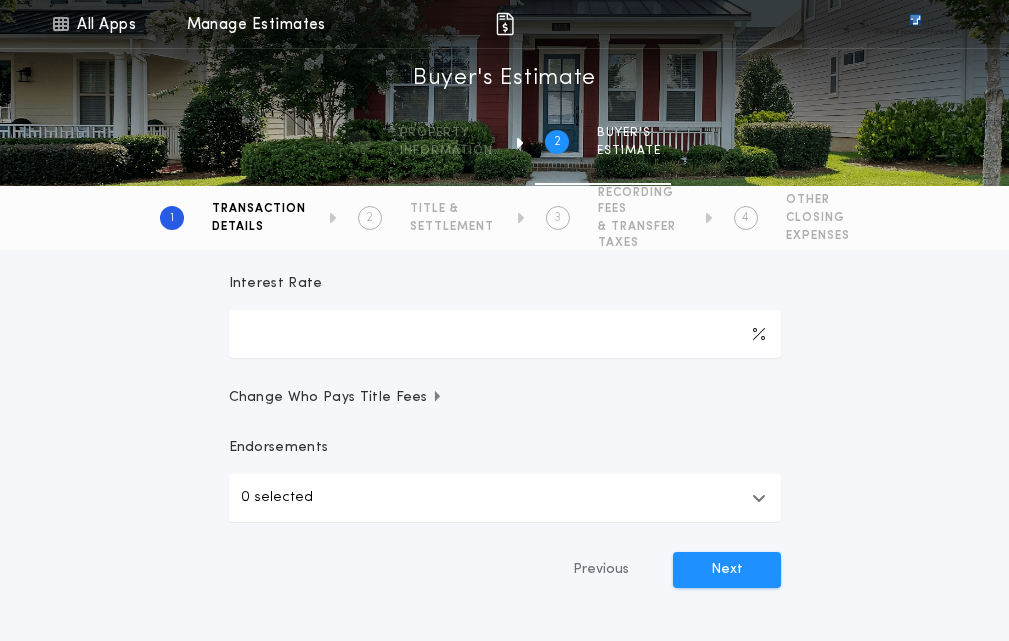 scroll, scrollTop: 1000, scrollLeft: 0, axis: vertical 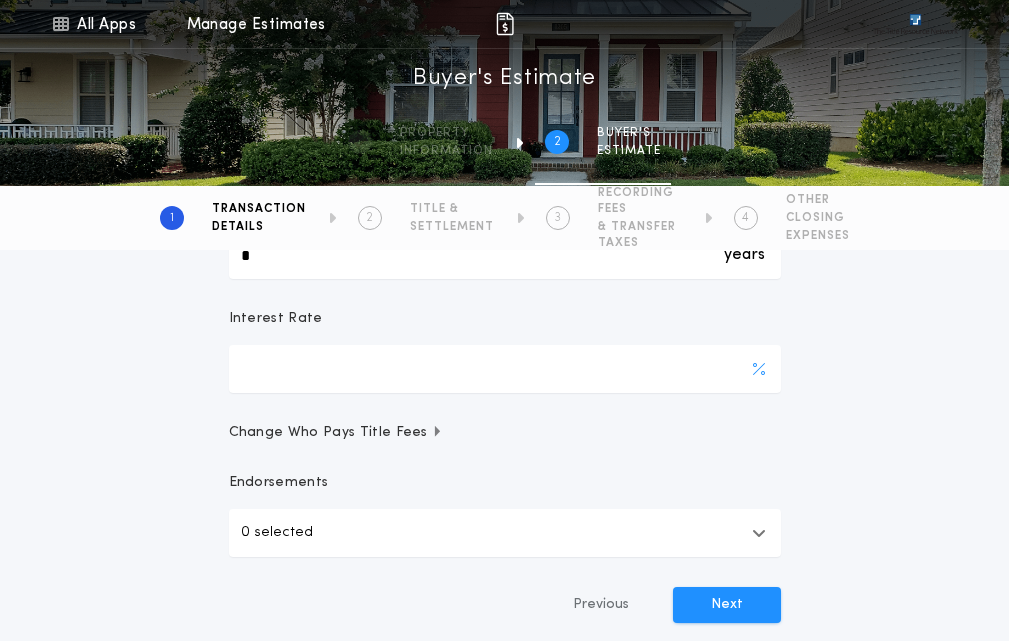 type on "***" 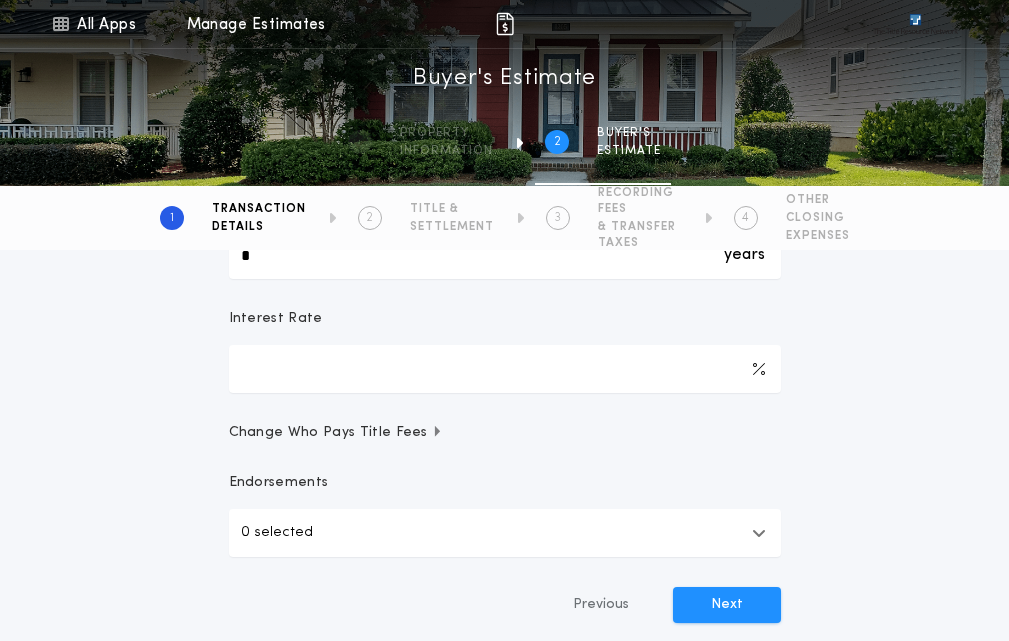 drag, startPoint x: 351, startPoint y: 358, endPoint x: 193, endPoint y: 359, distance: 158.00316 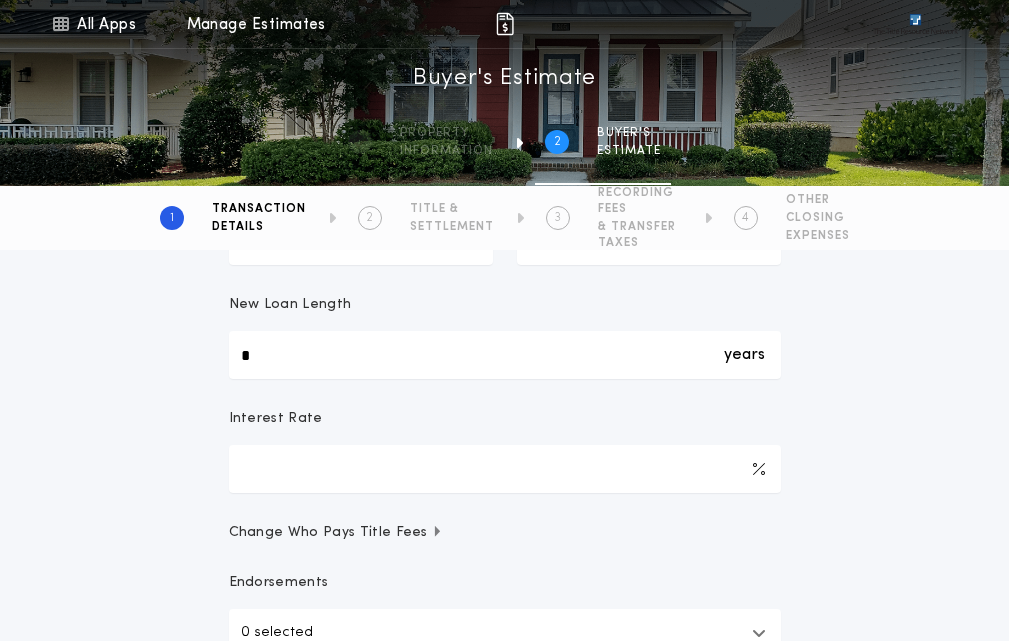 scroll, scrollTop: 800, scrollLeft: 0, axis: vertical 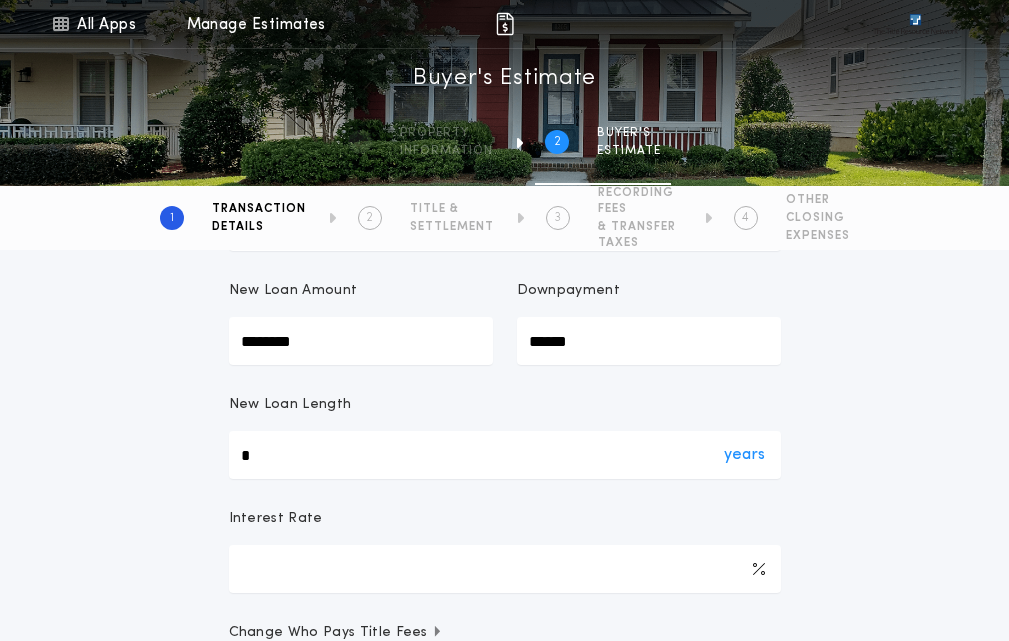 type on "*****" 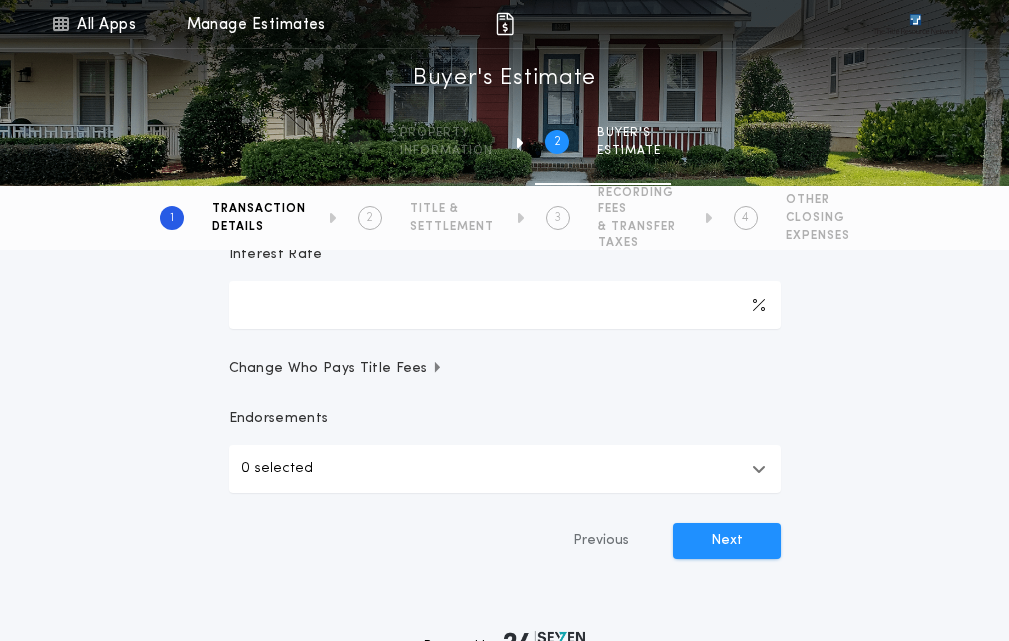 scroll, scrollTop: 1100, scrollLeft: 0, axis: vertical 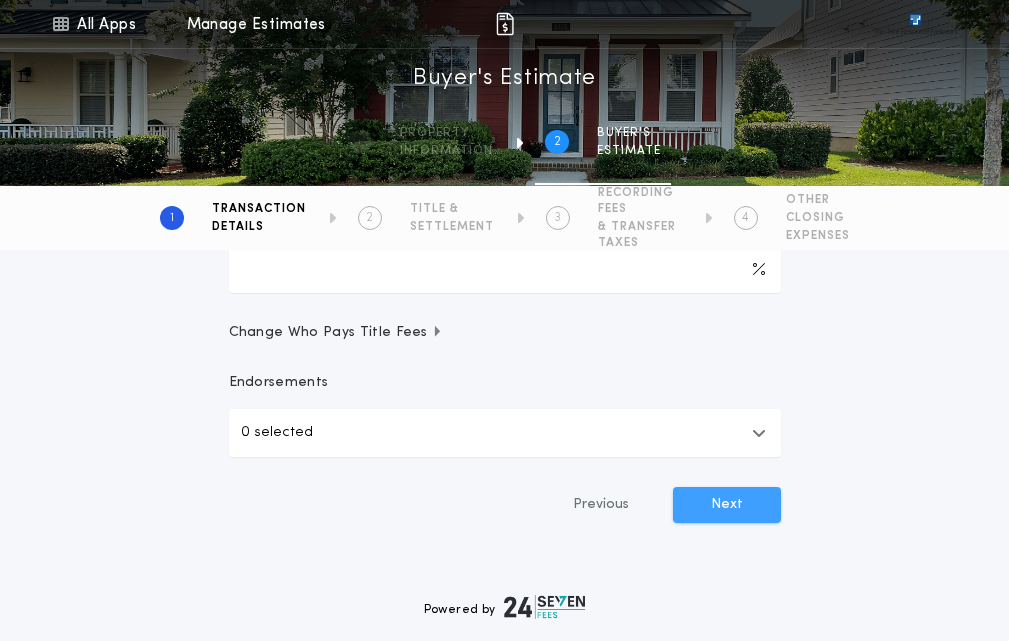 type on "**" 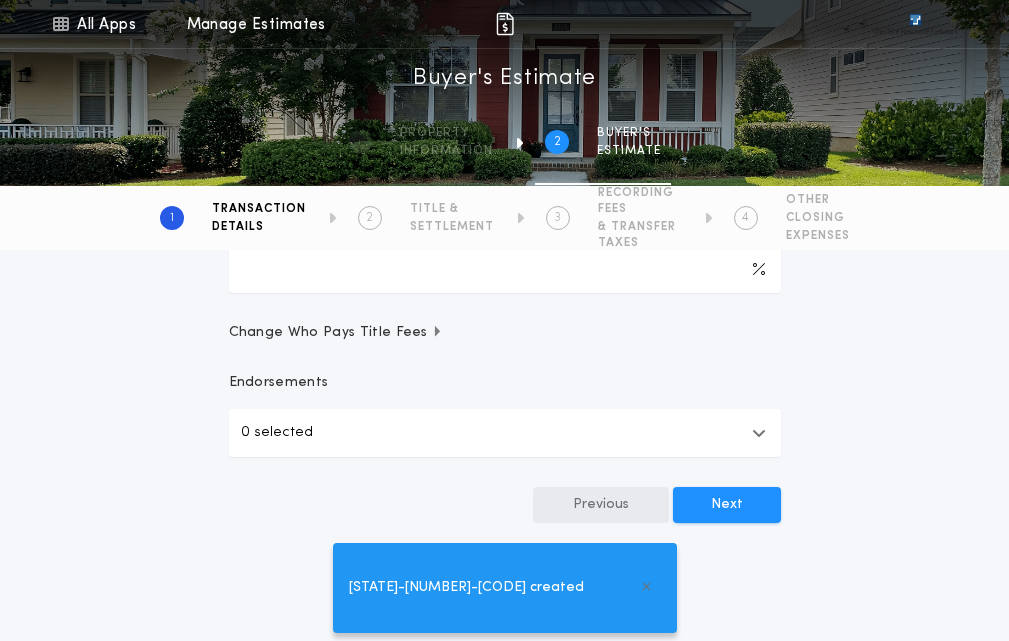 type on "****" 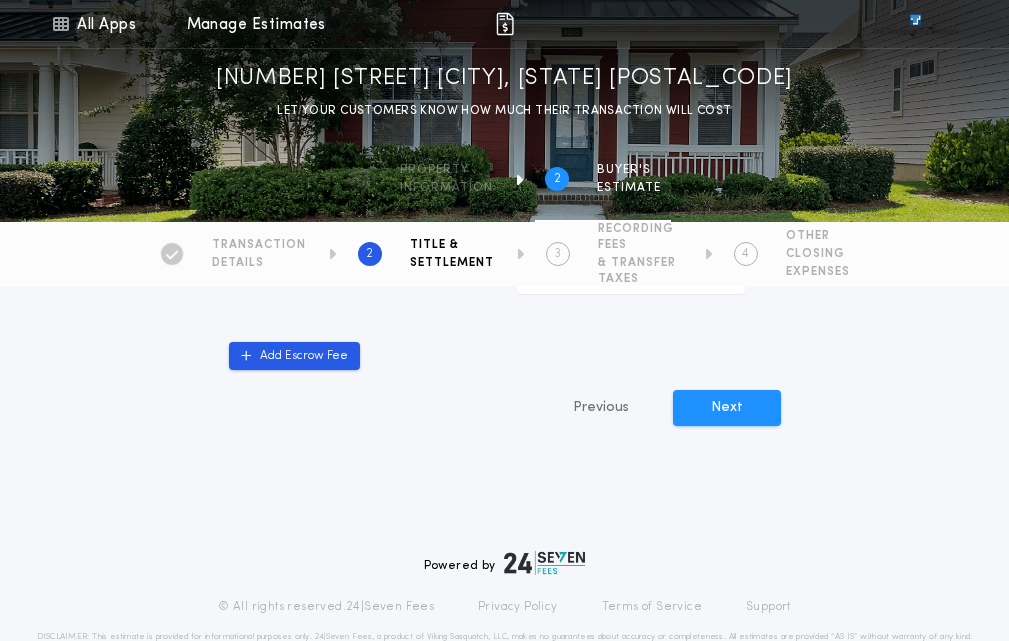 scroll, scrollTop: 970, scrollLeft: 0, axis: vertical 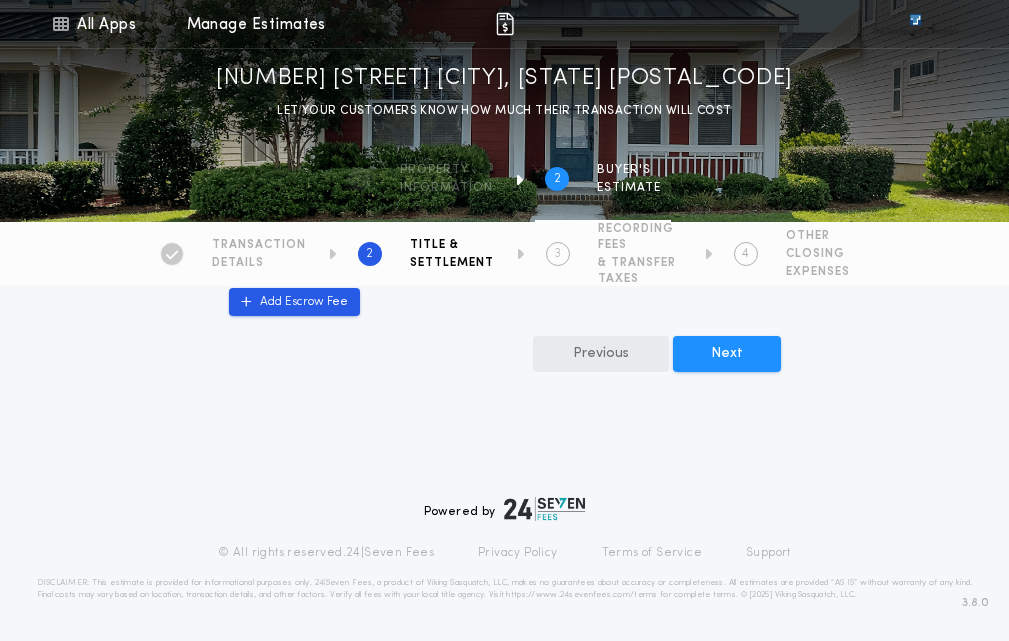 click on "Previous" at bounding box center (601, 354) 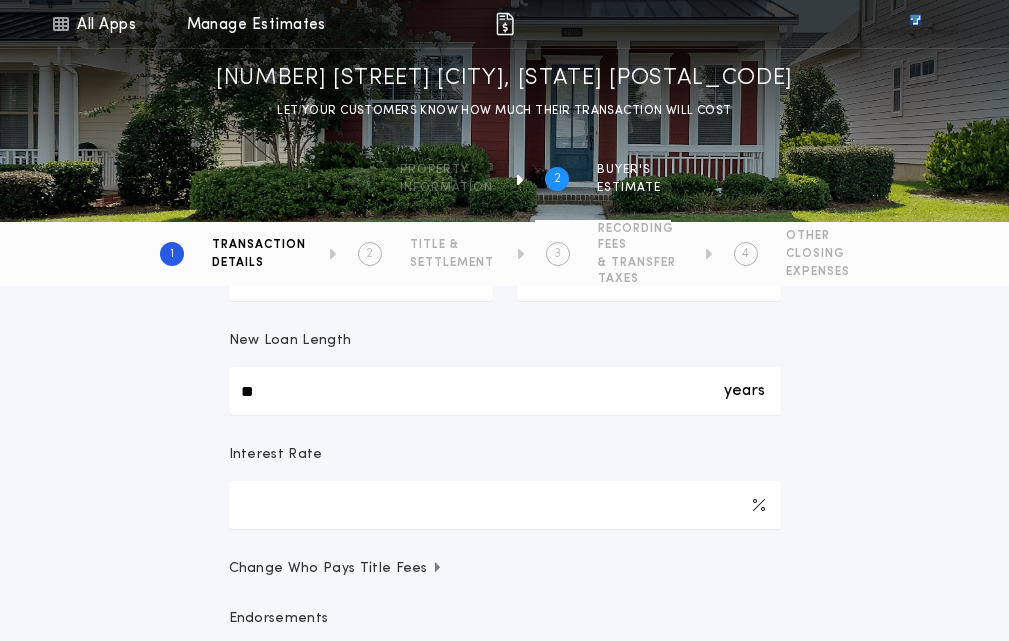 scroll, scrollTop: 1100, scrollLeft: 0, axis: vertical 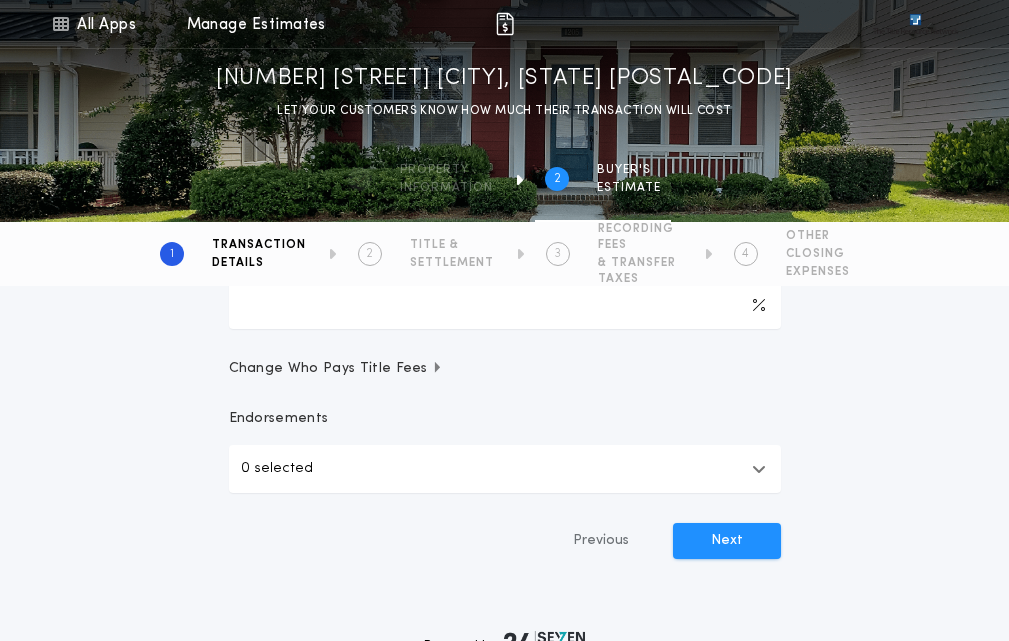 click on "Change Who Pays Title Fees" at bounding box center [336, 369] 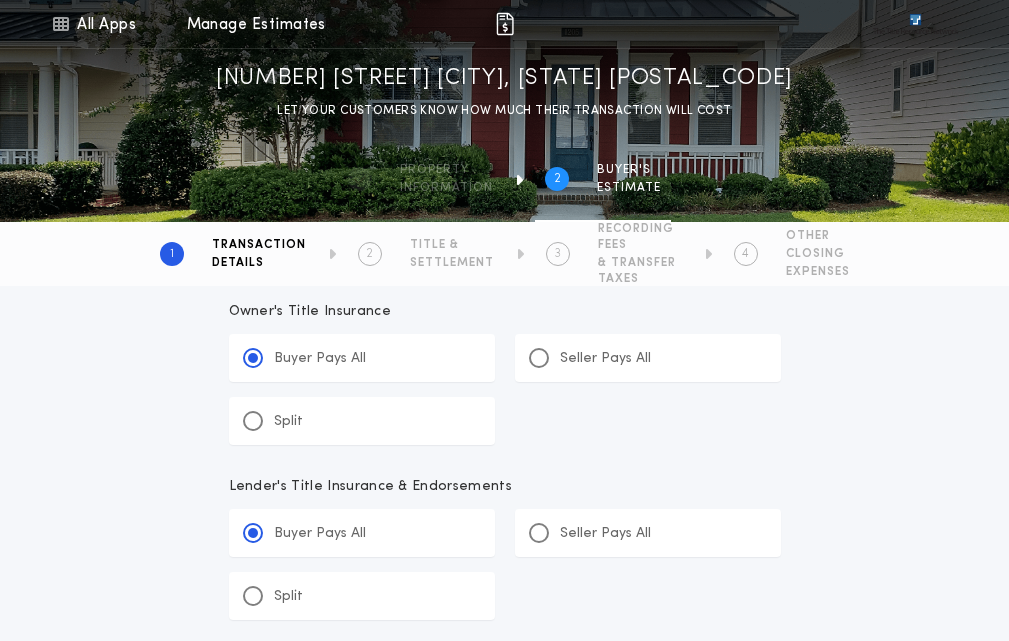 scroll, scrollTop: 1200, scrollLeft: 0, axis: vertical 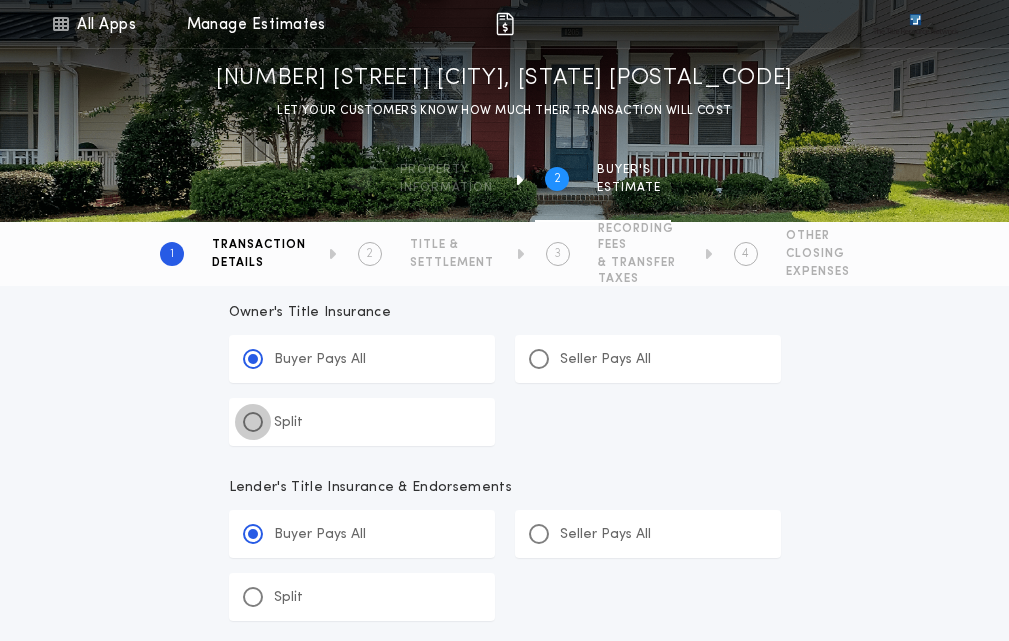 click at bounding box center [253, 422] 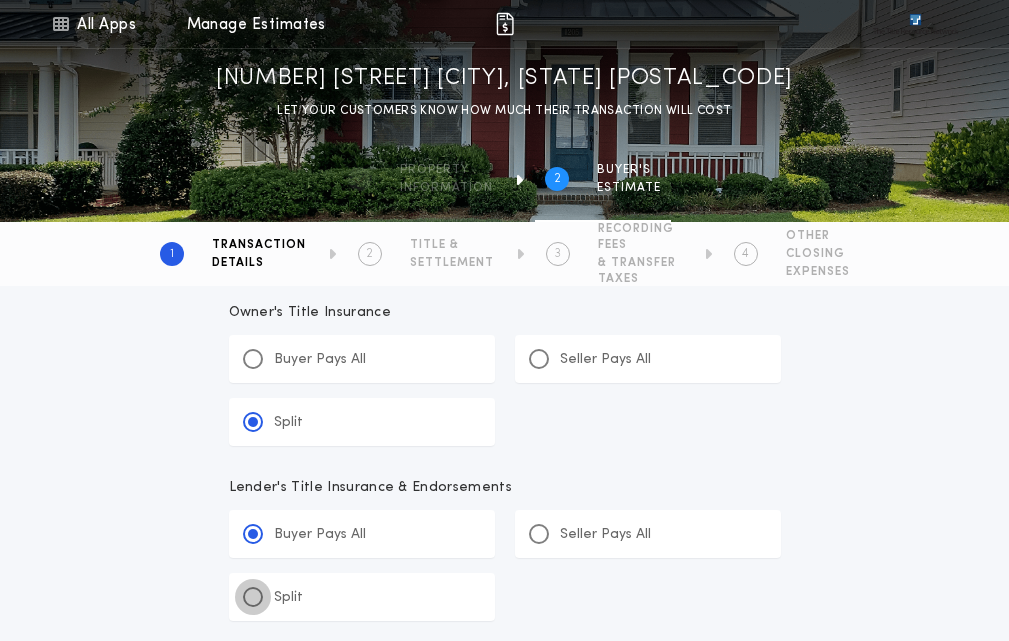 click at bounding box center [253, 597] 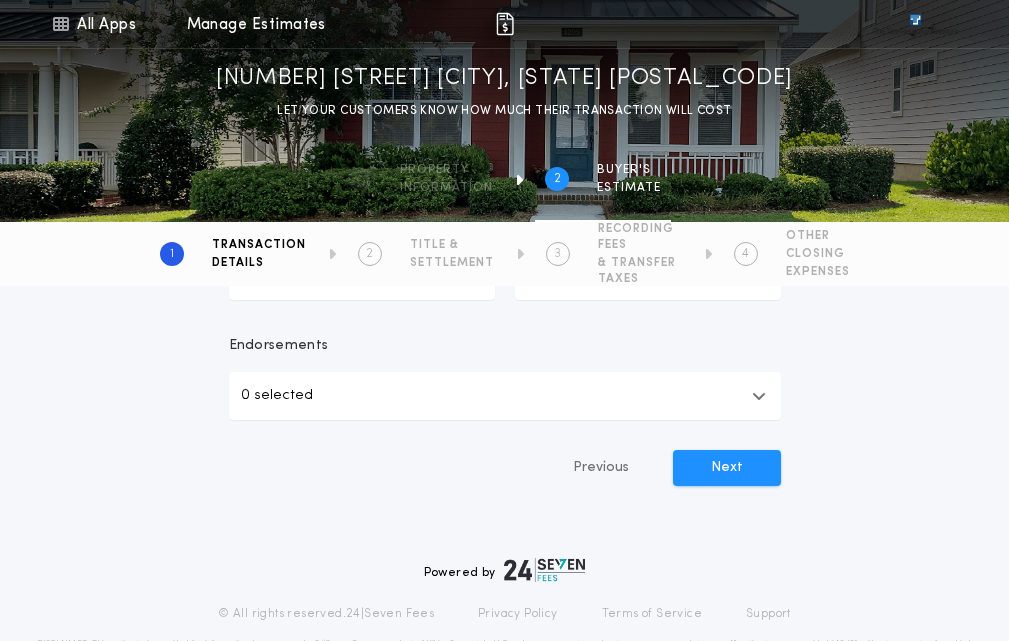 scroll, scrollTop: 1900, scrollLeft: 0, axis: vertical 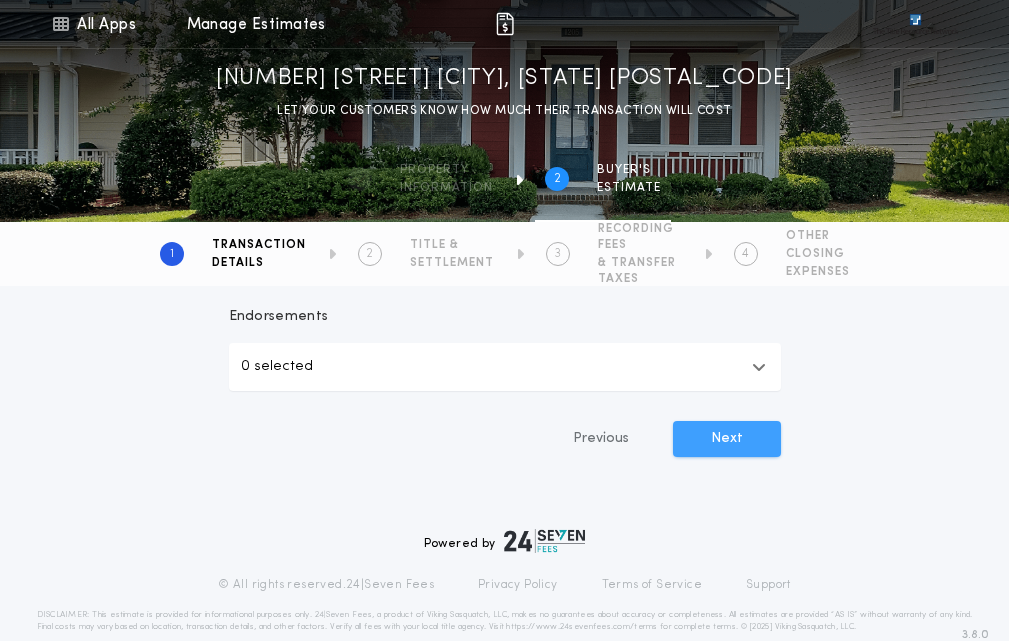 click on "Next" at bounding box center [727, 439] 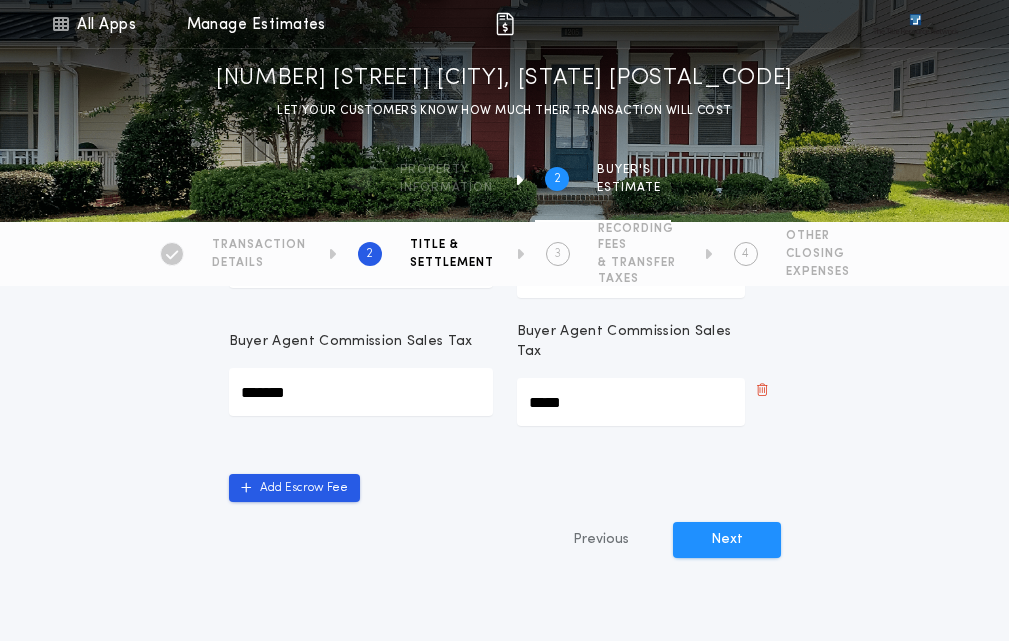 scroll, scrollTop: 770, scrollLeft: 0, axis: vertical 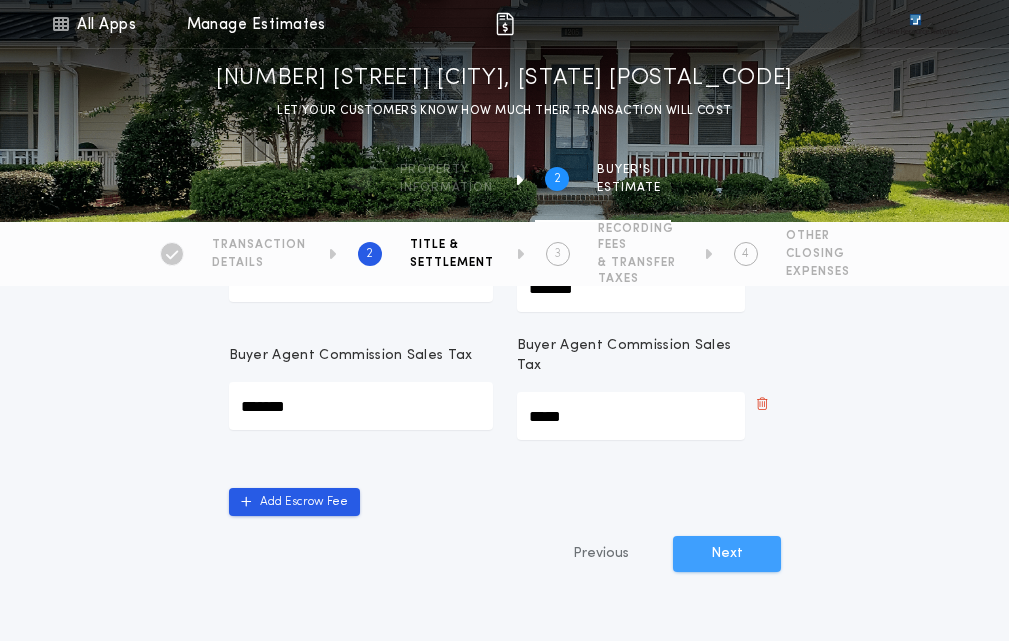 click on "Next" at bounding box center [727, 554] 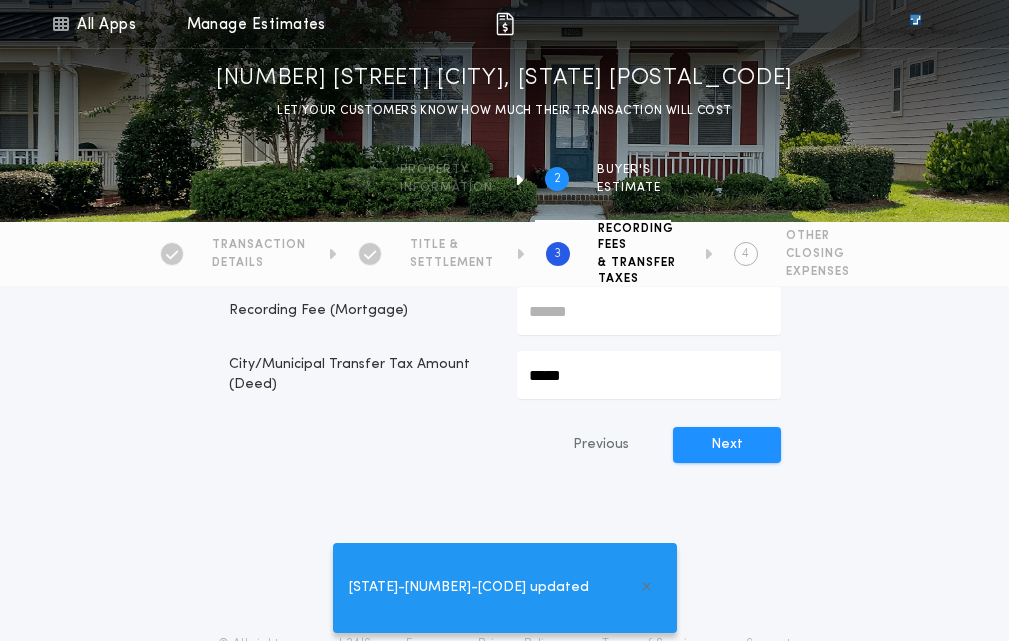 scroll, scrollTop: 300, scrollLeft: 0, axis: vertical 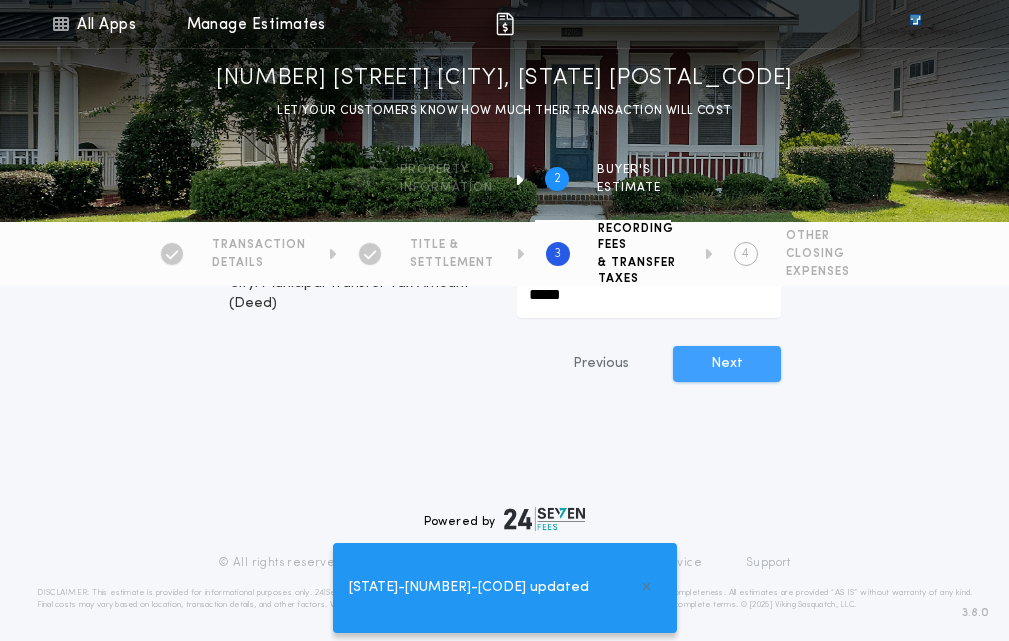 click on "Next" at bounding box center (727, 364) 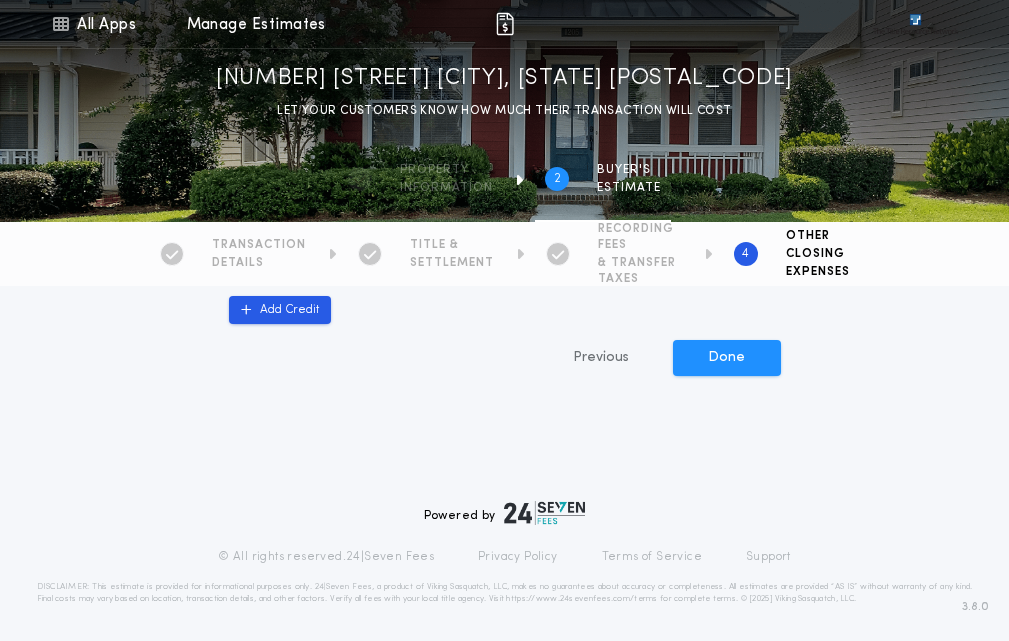 scroll, scrollTop: 1282, scrollLeft: 0, axis: vertical 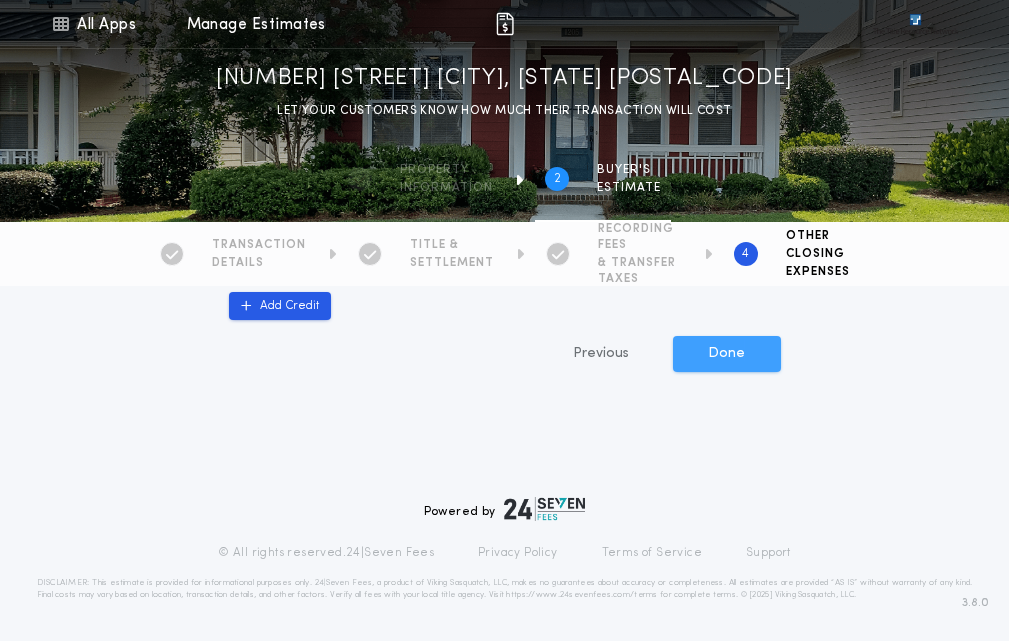 click on "Done" at bounding box center (727, 354) 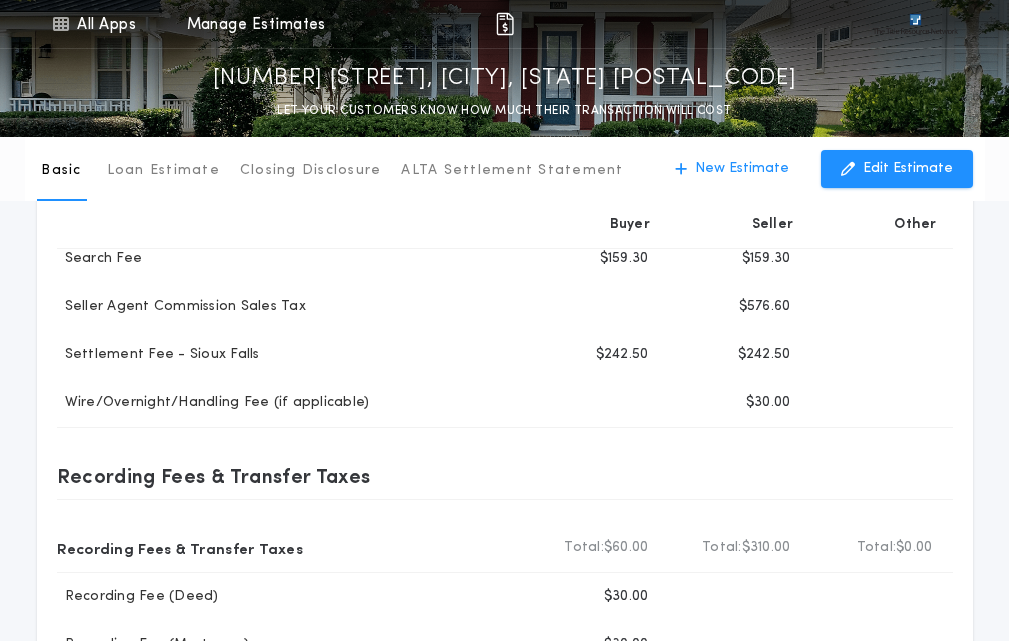 scroll, scrollTop: 500, scrollLeft: 0, axis: vertical 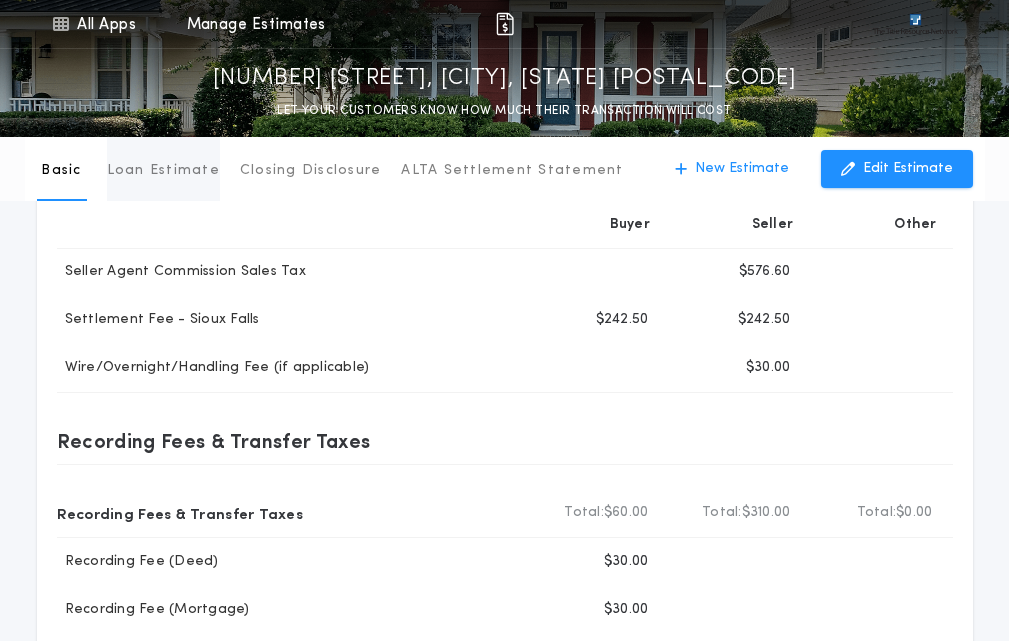 click on "Loan Estimate" at bounding box center (163, 171) 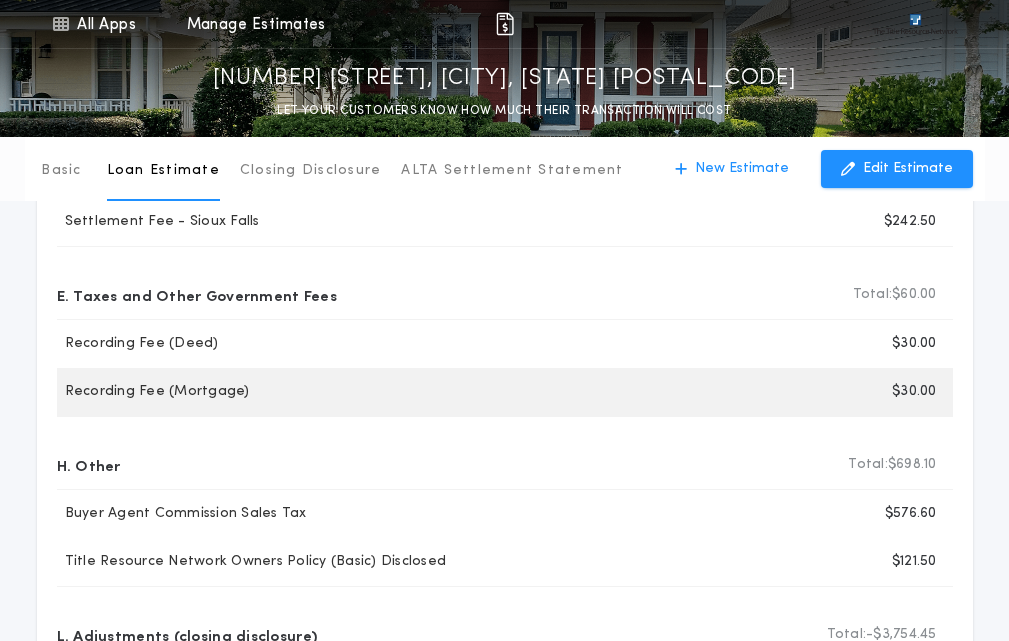 scroll, scrollTop: 0, scrollLeft: 0, axis: both 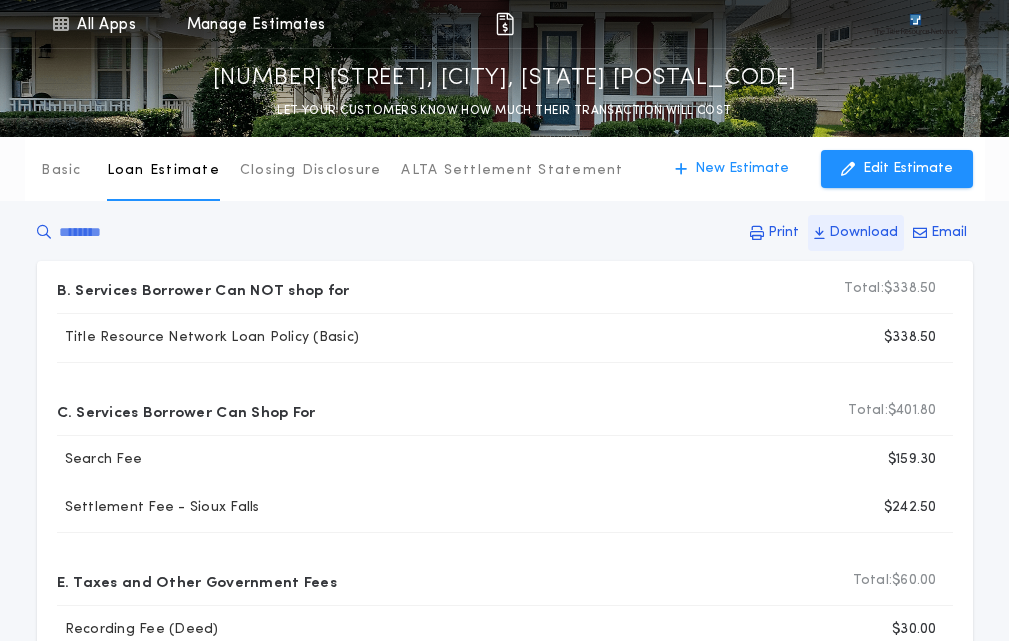 click on "Download" at bounding box center [863, 233] 